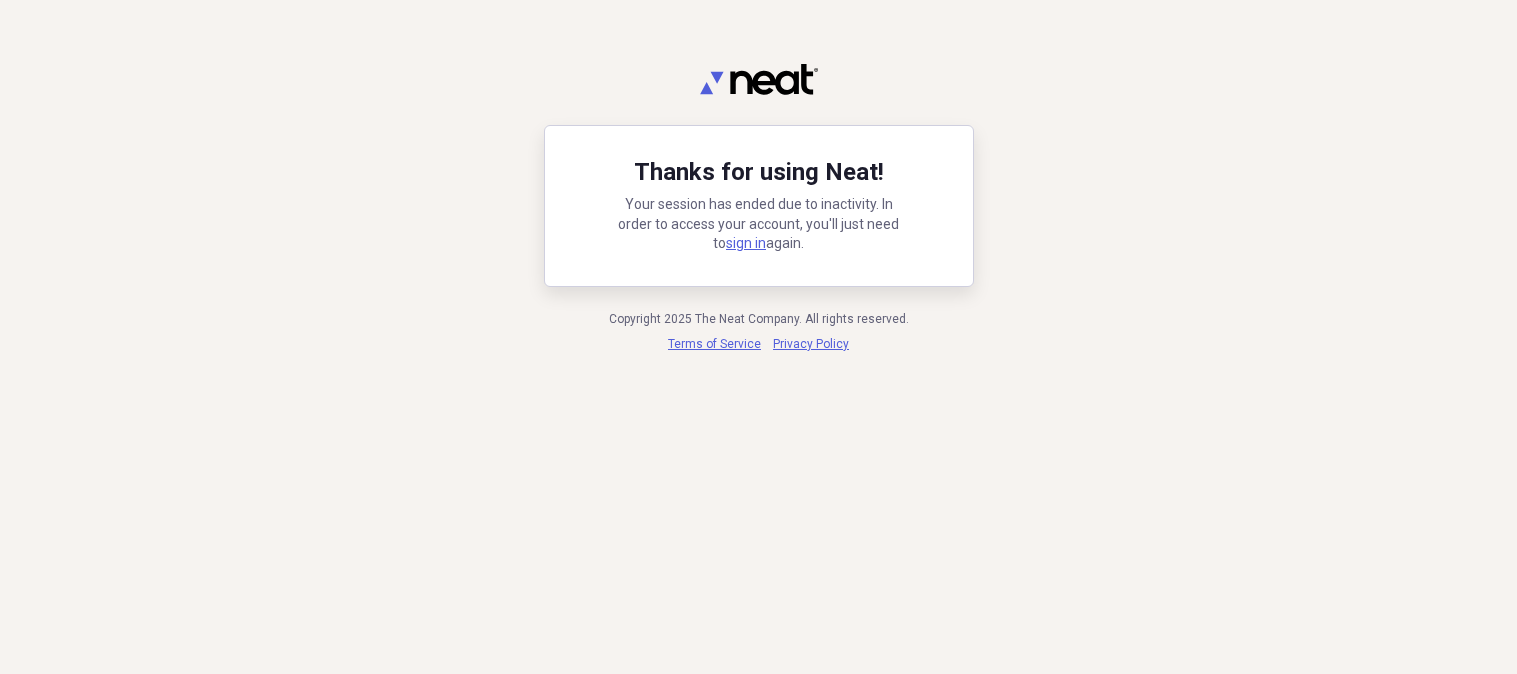 scroll, scrollTop: 0, scrollLeft: 0, axis: both 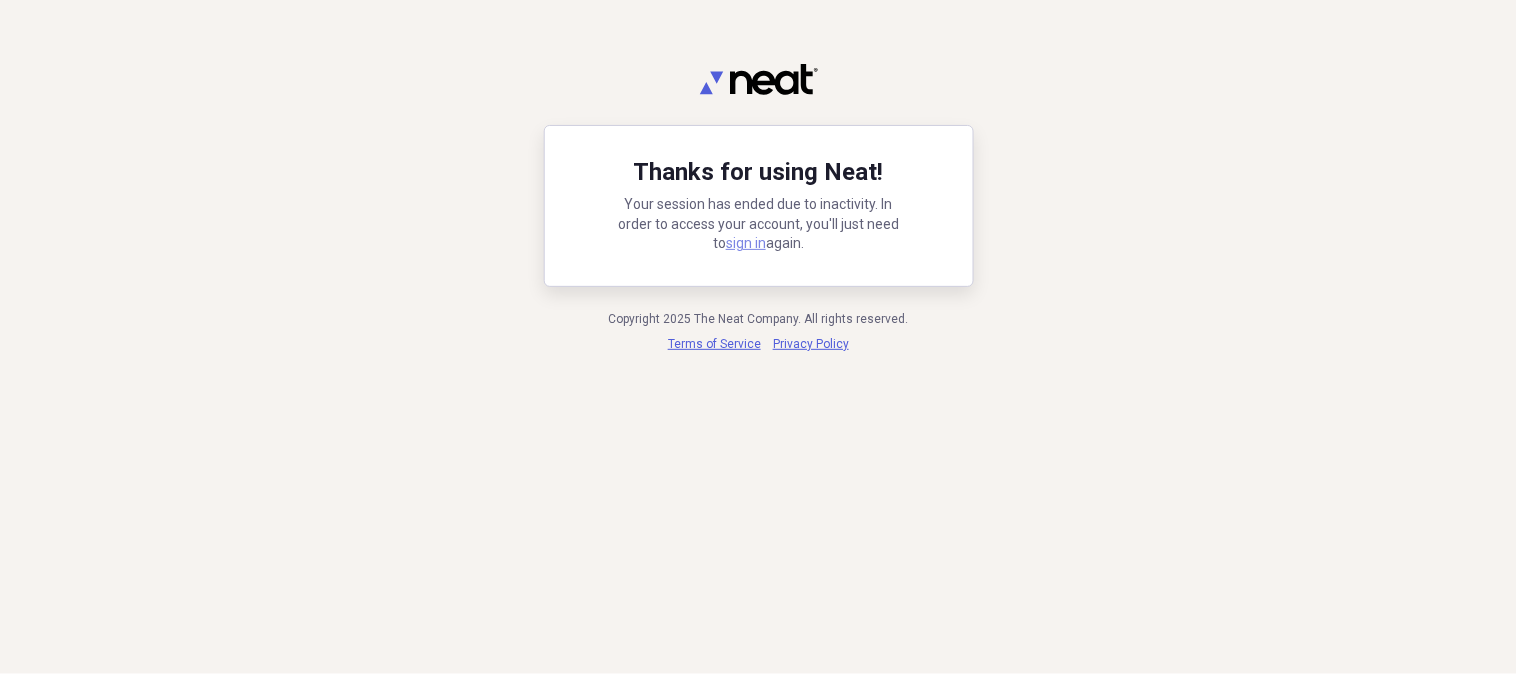 click on "sign in" at bounding box center [746, 243] 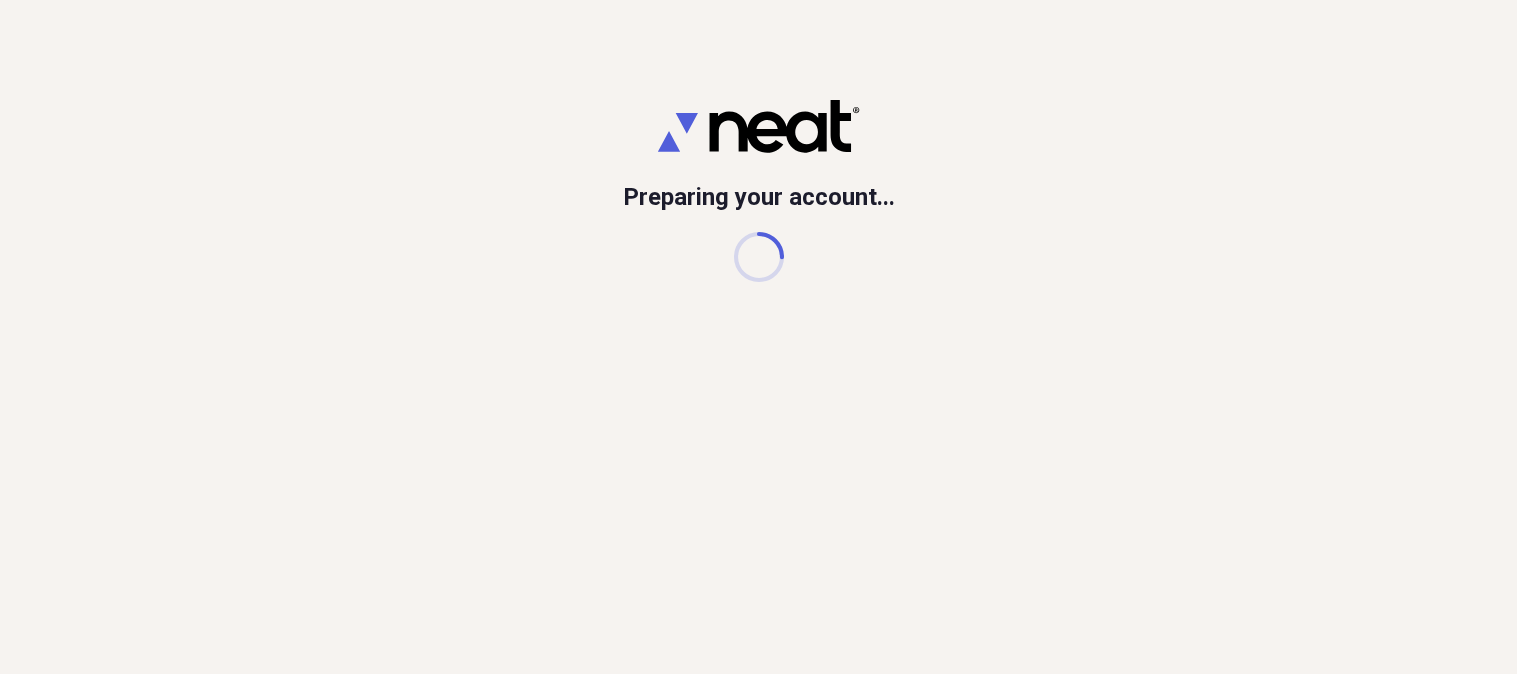scroll, scrollTop: 0, scrollLeft: 0, axis: both 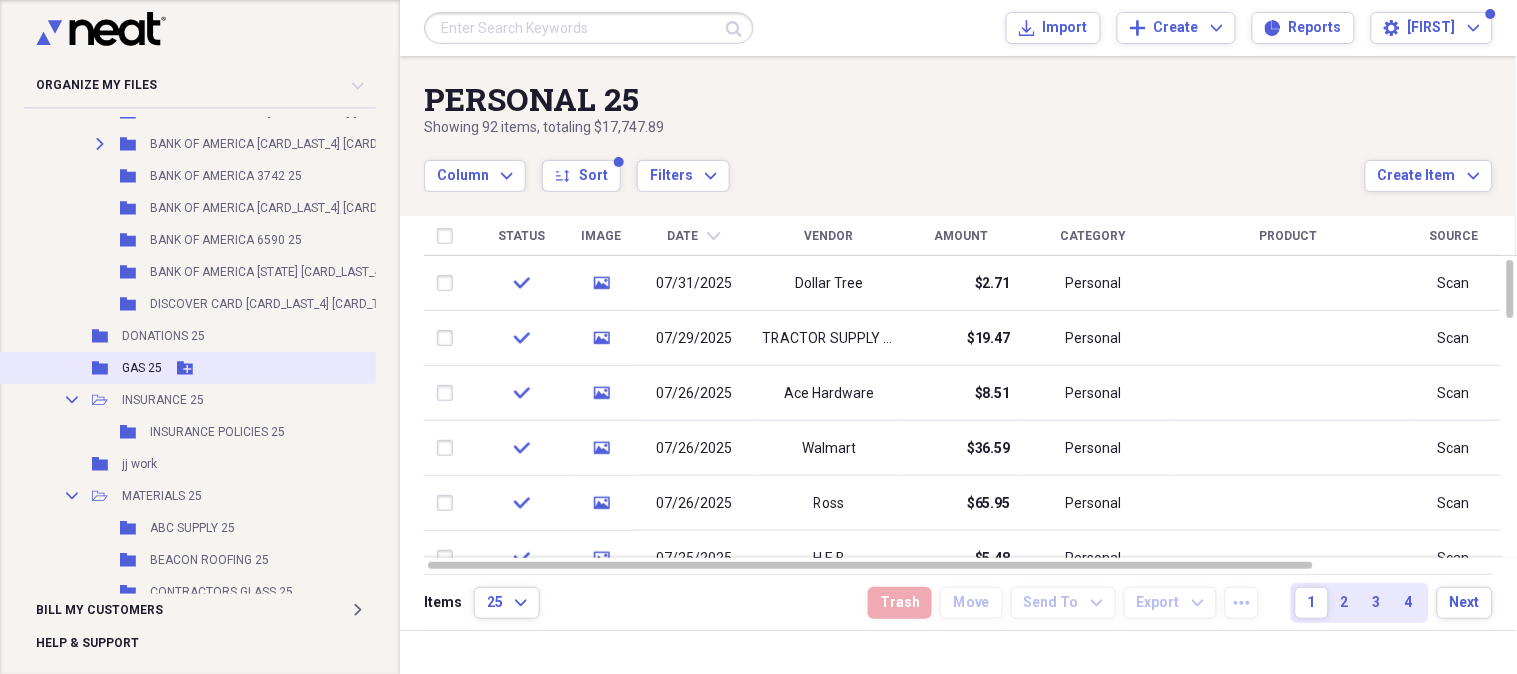 click on "GAS 25" at bounding box center (142, 368) 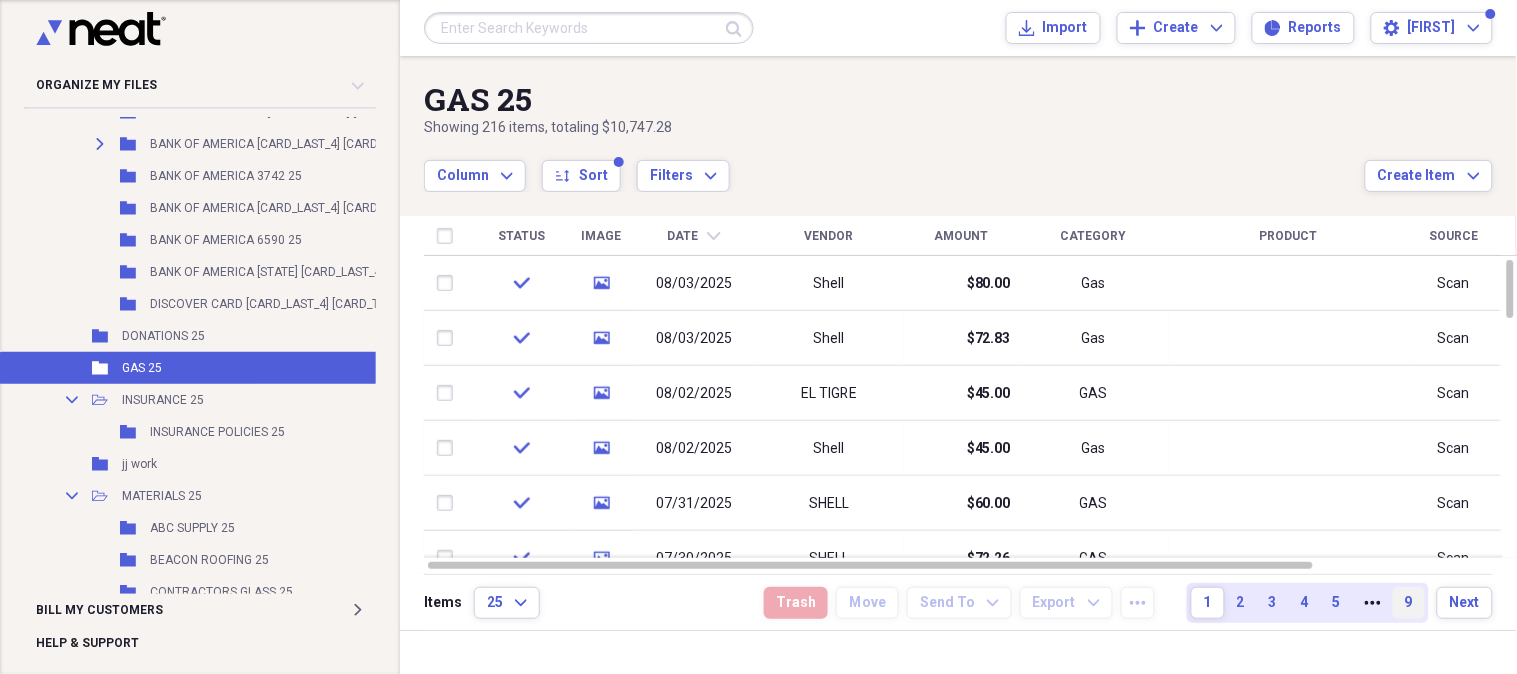 click on "9" at bounding box center (1409, 603) 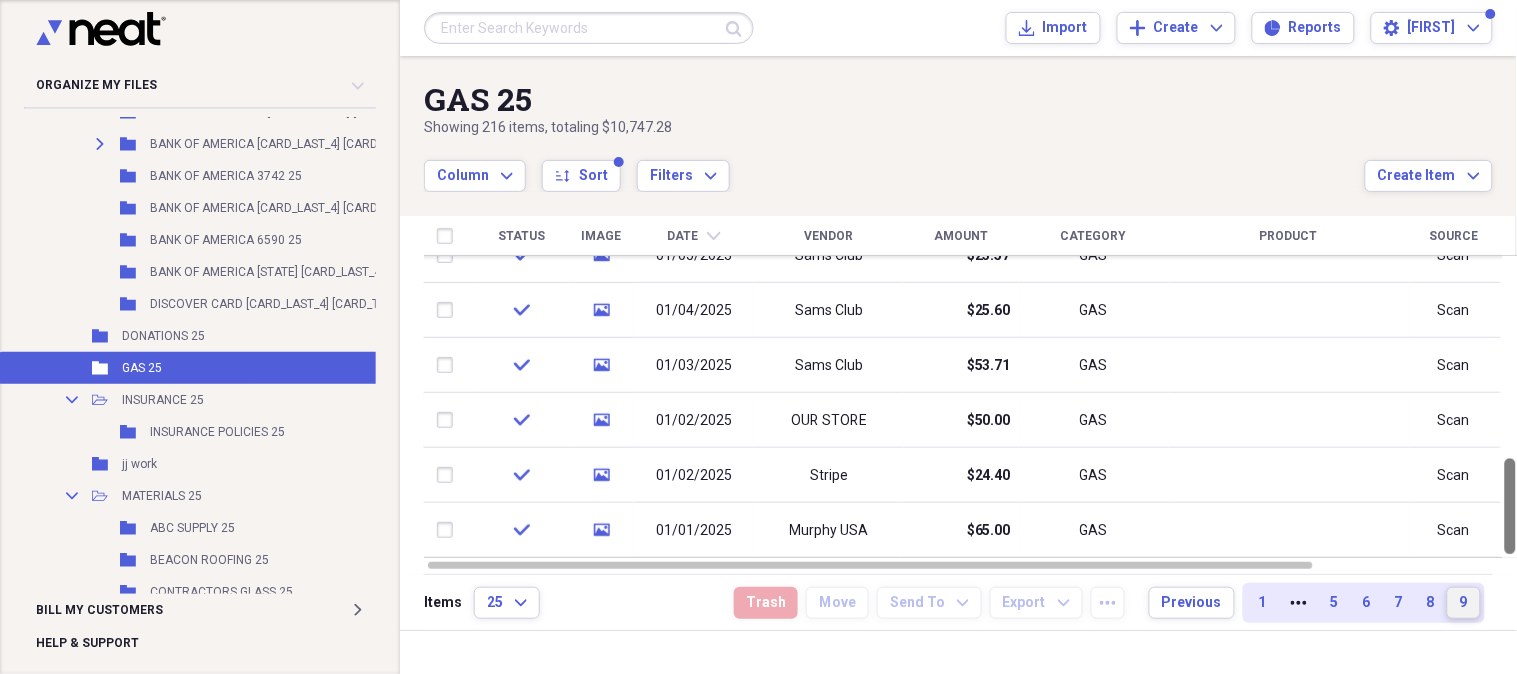 drag, startPoint x: 1508, startPoint y: 268, endPoint x: 1490, endPoint y: 682, distance: 414.3911 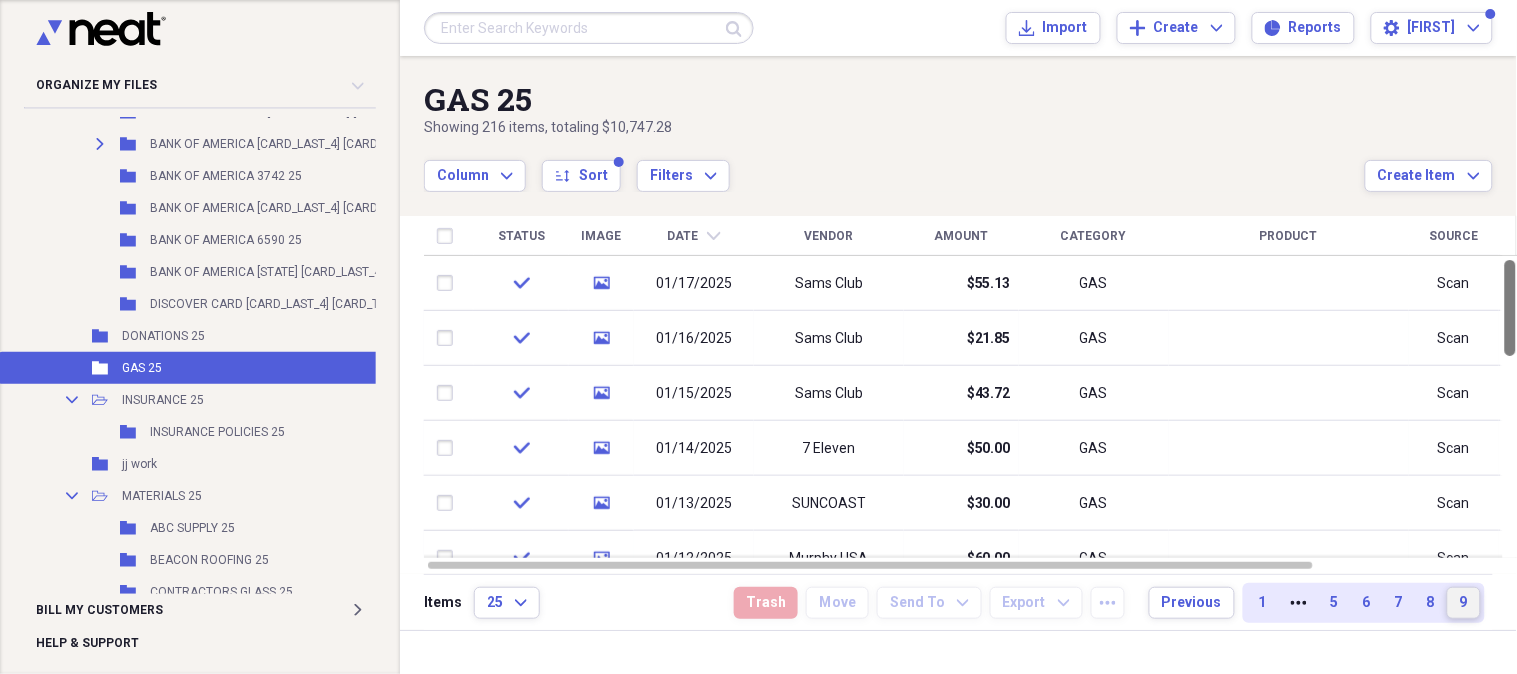 drag, startPoint x: 1508, startPoint y: 526, endPoint x: 1516, endPoint y: 293, distance: 233.1373 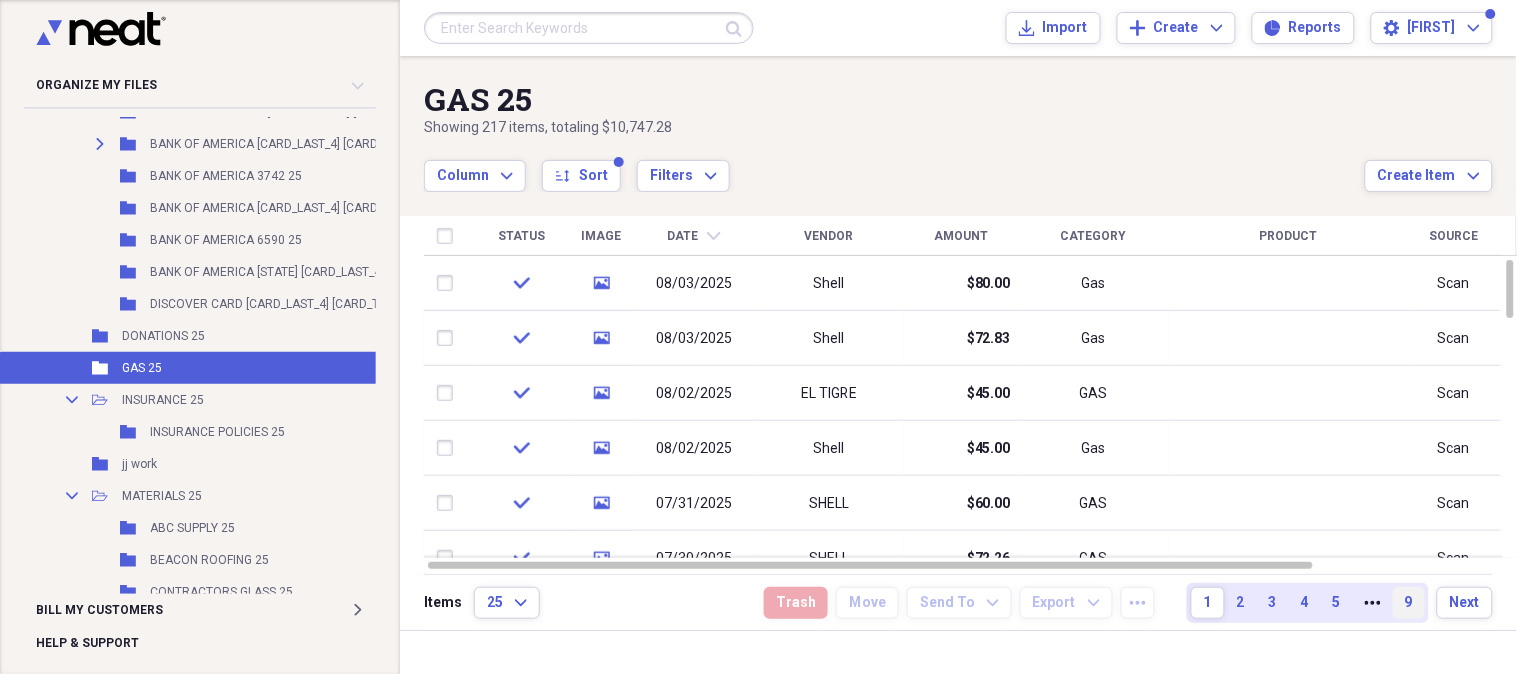 click on "9" at bounding box center (1409, 603) 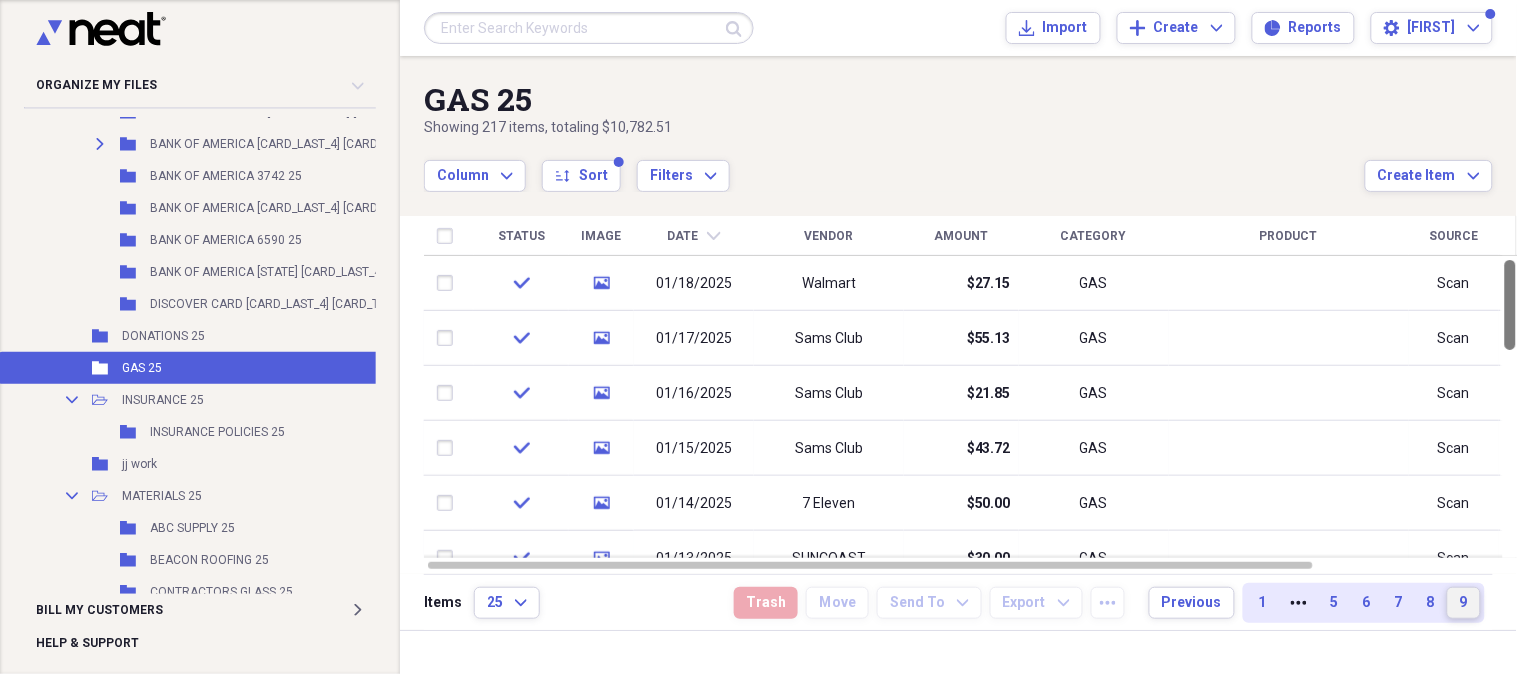 drag, startPoint x: 1510, startPoint y: 306, endPoint x: 1492, endPoint y: 98, distance: 208.77739 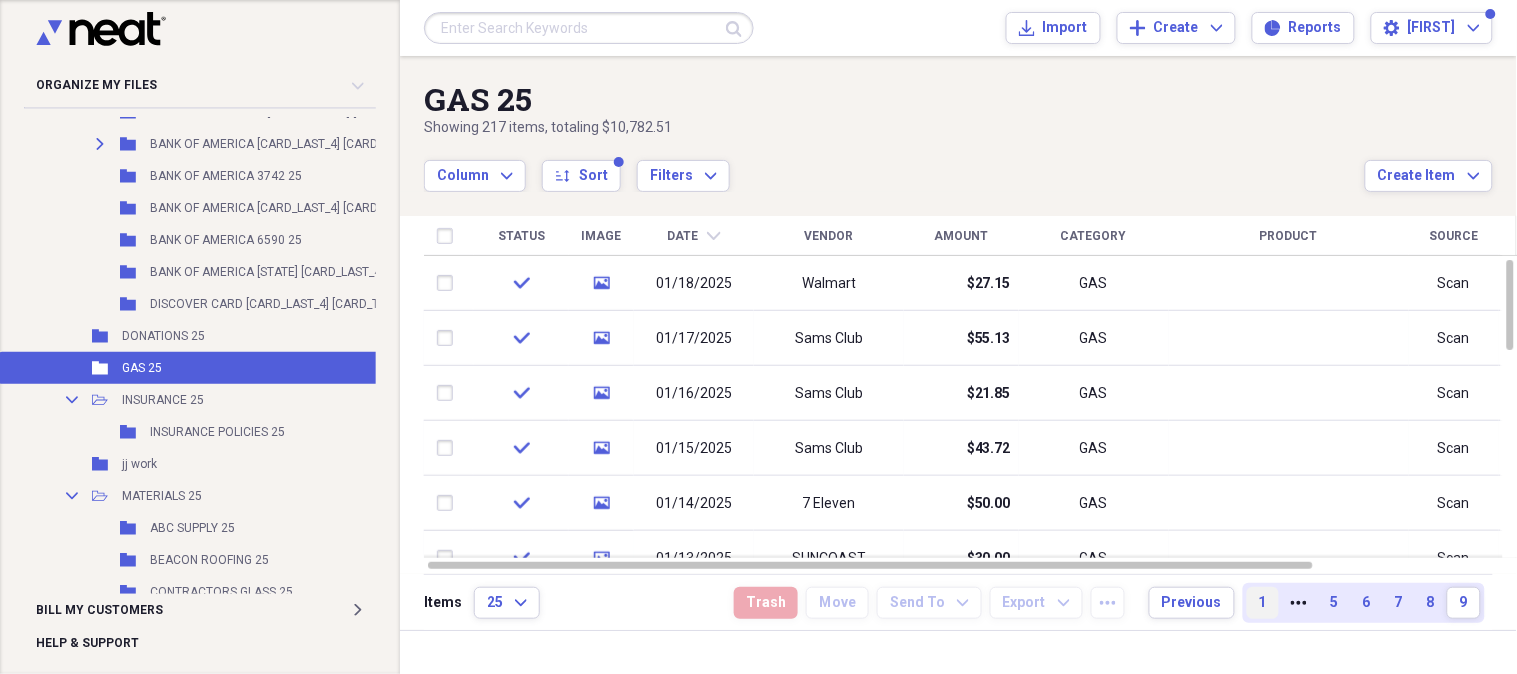 click on "1" at bounding box center (1263, 603) 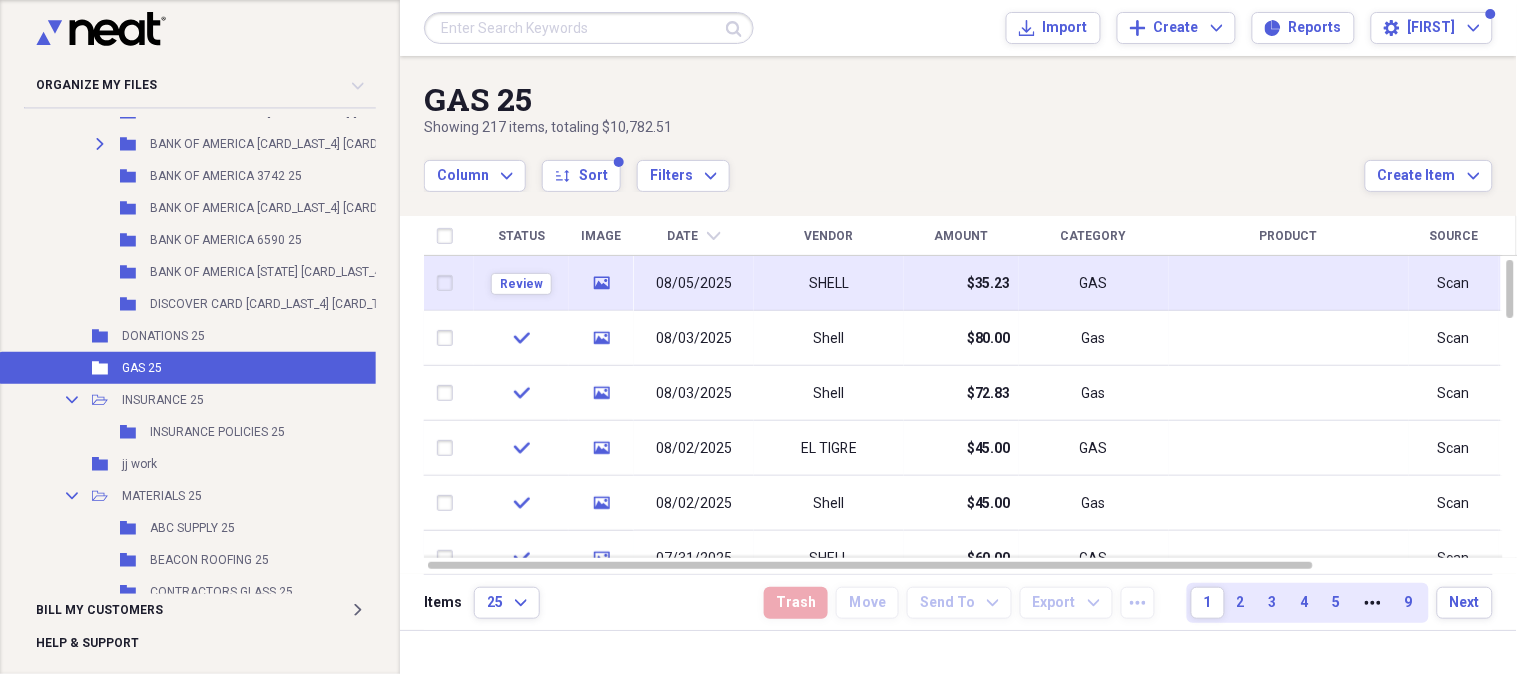 click on "SHELL" at bounding box center [829, 283] 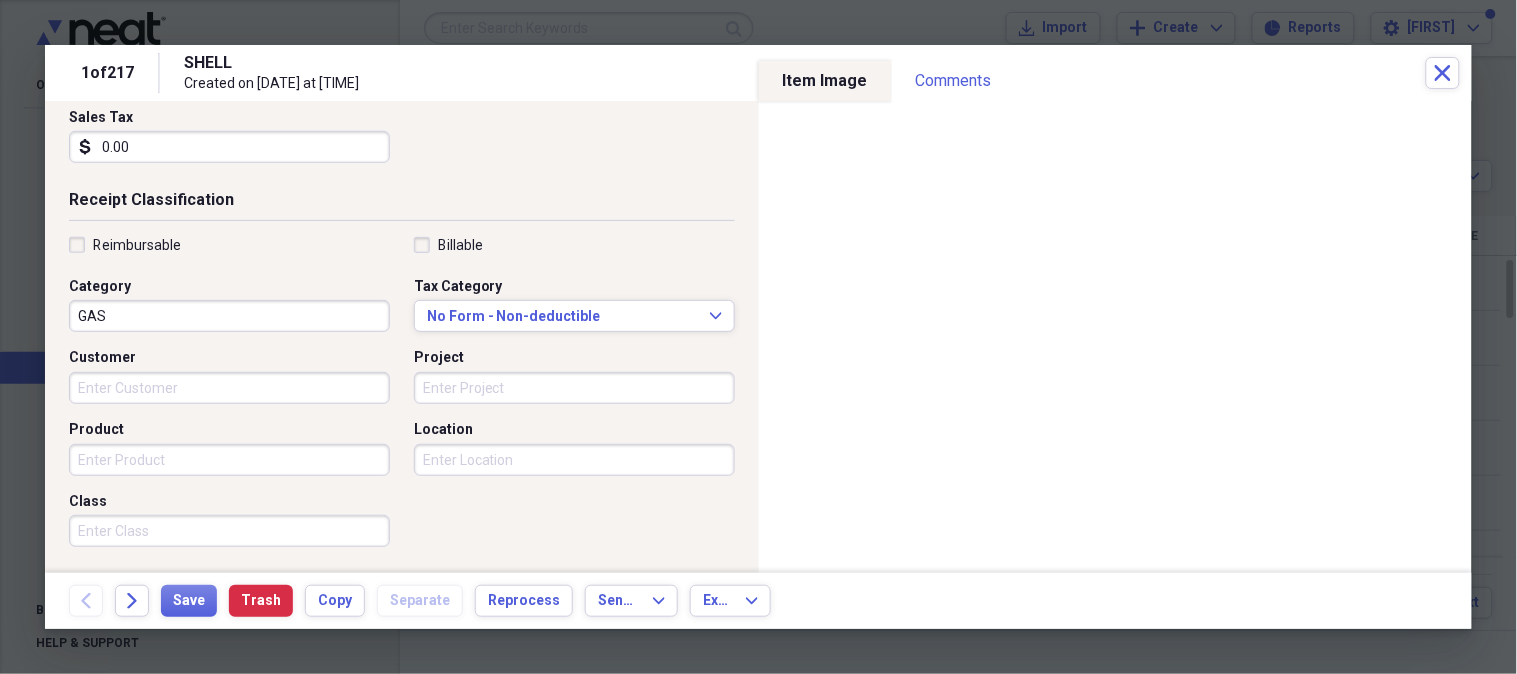 scroll, scrollTop: 324, scrollLeft: 0, axis: vertical 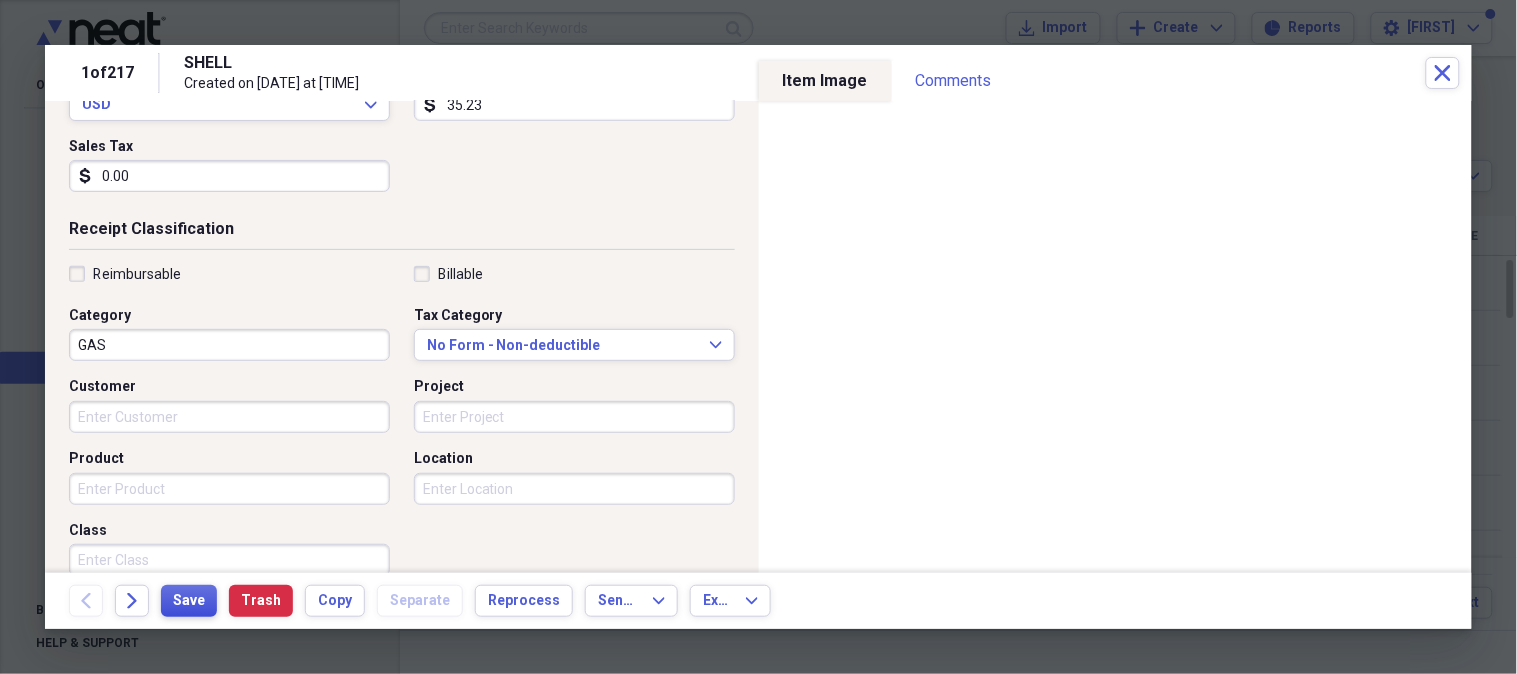 click on "Save" at bounding box center (189, 601) 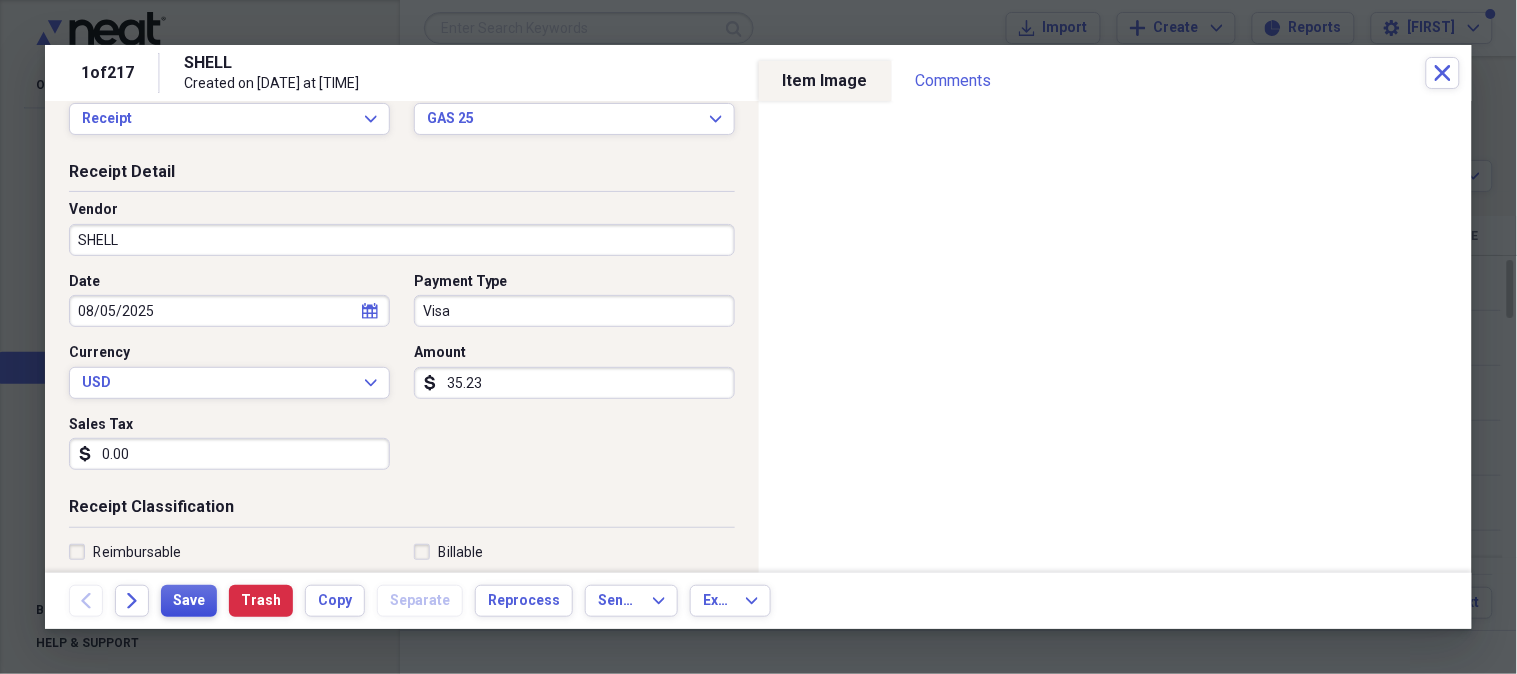 scroll, scrollTop: 34, scrollLeft: 0, axis: vertical 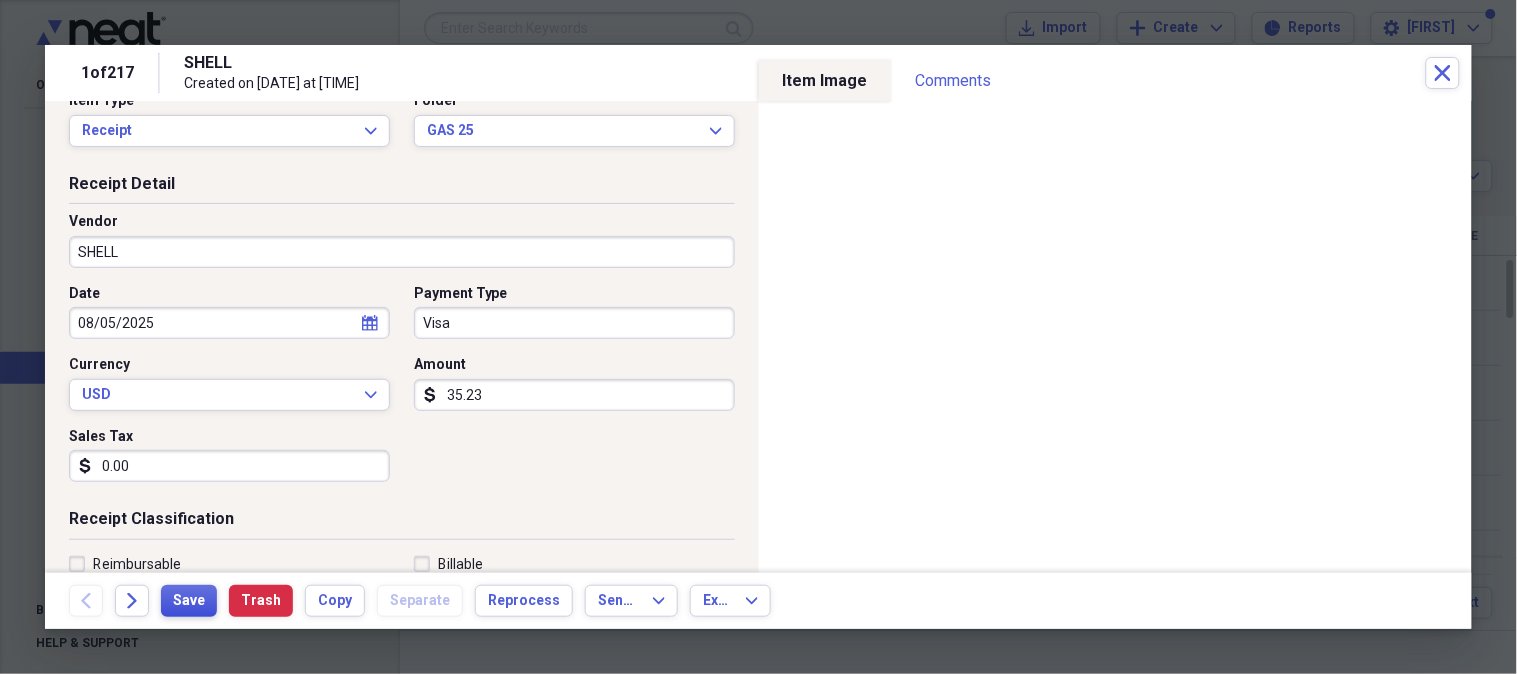 click on "Save" at bounding box center [189, 601] 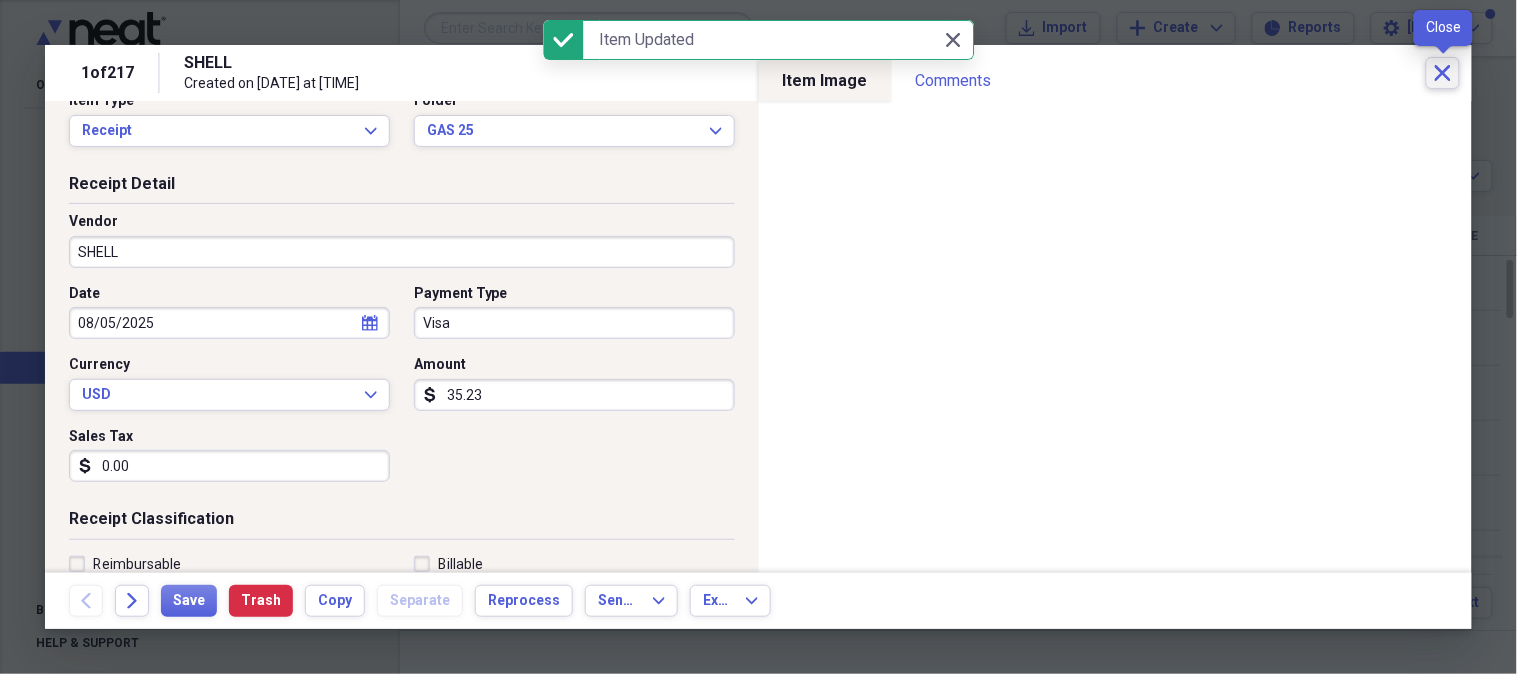 click on "Close" 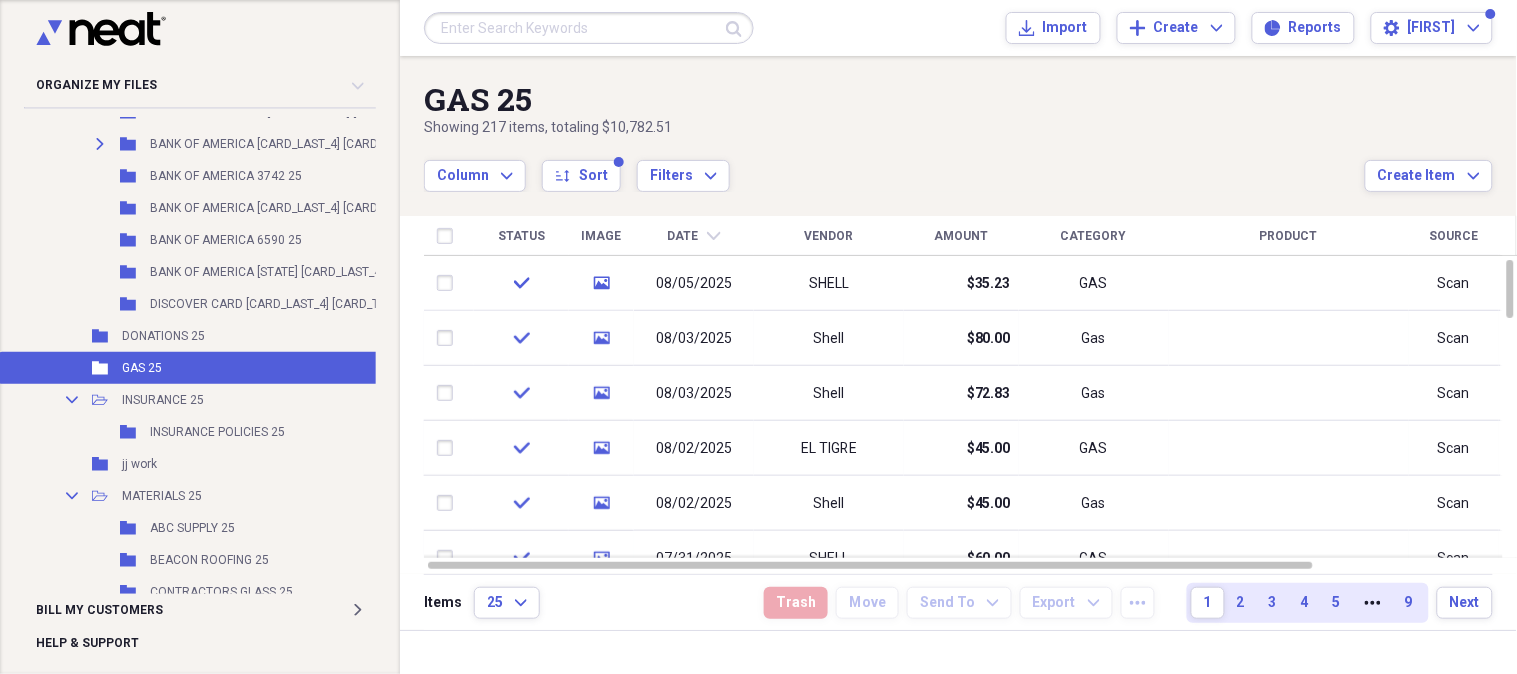 scroll, scrollTop: 3026, scrollLeft: 0, axis: vertical 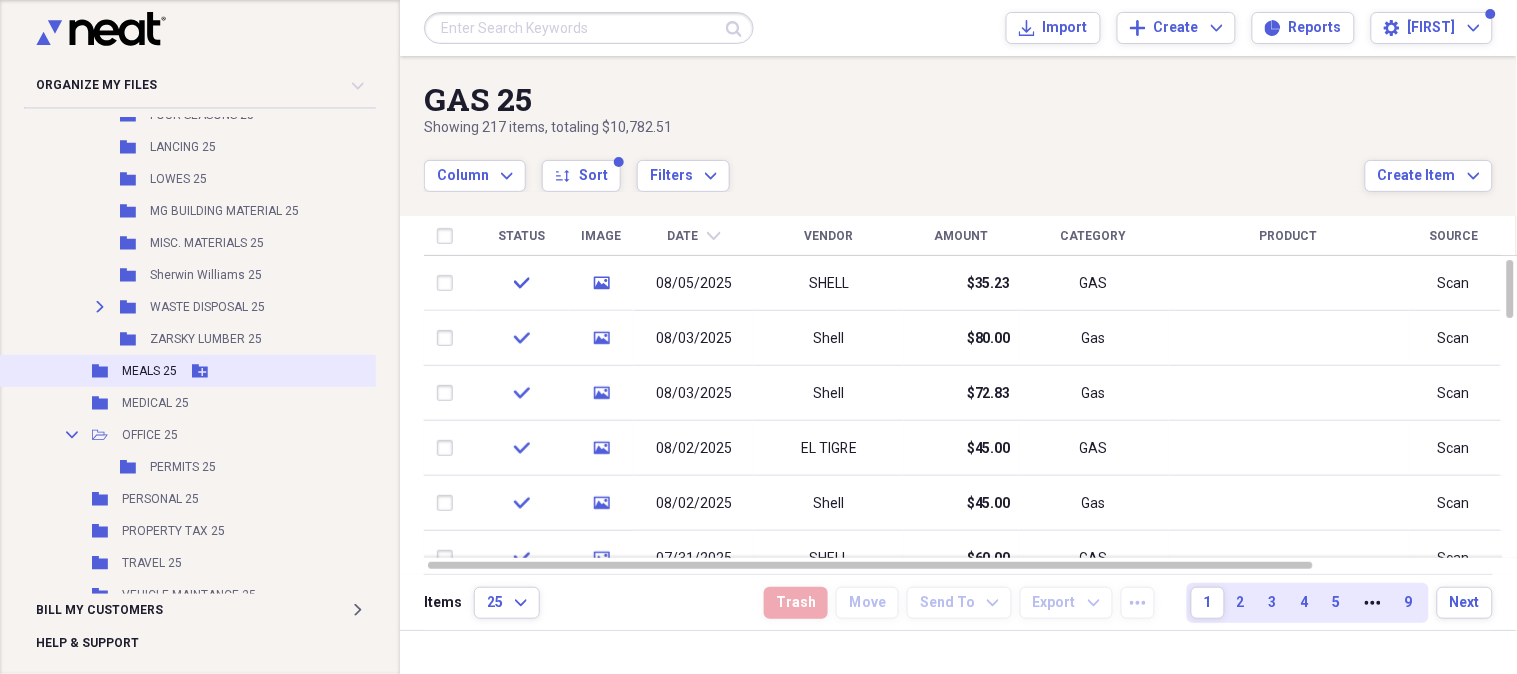 click on "MEALS 25" at bounding box center (149, 371) 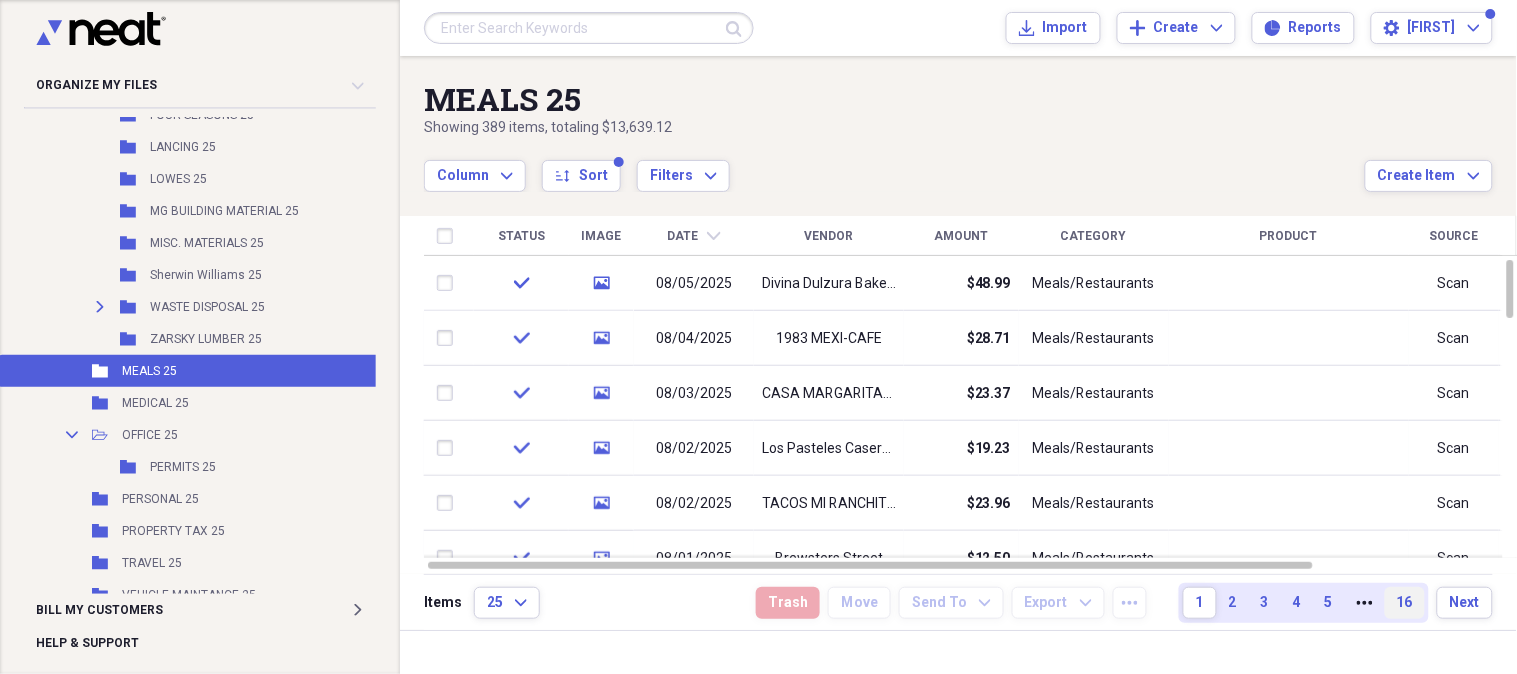 click on "16" at bounding box center (1405, 603) 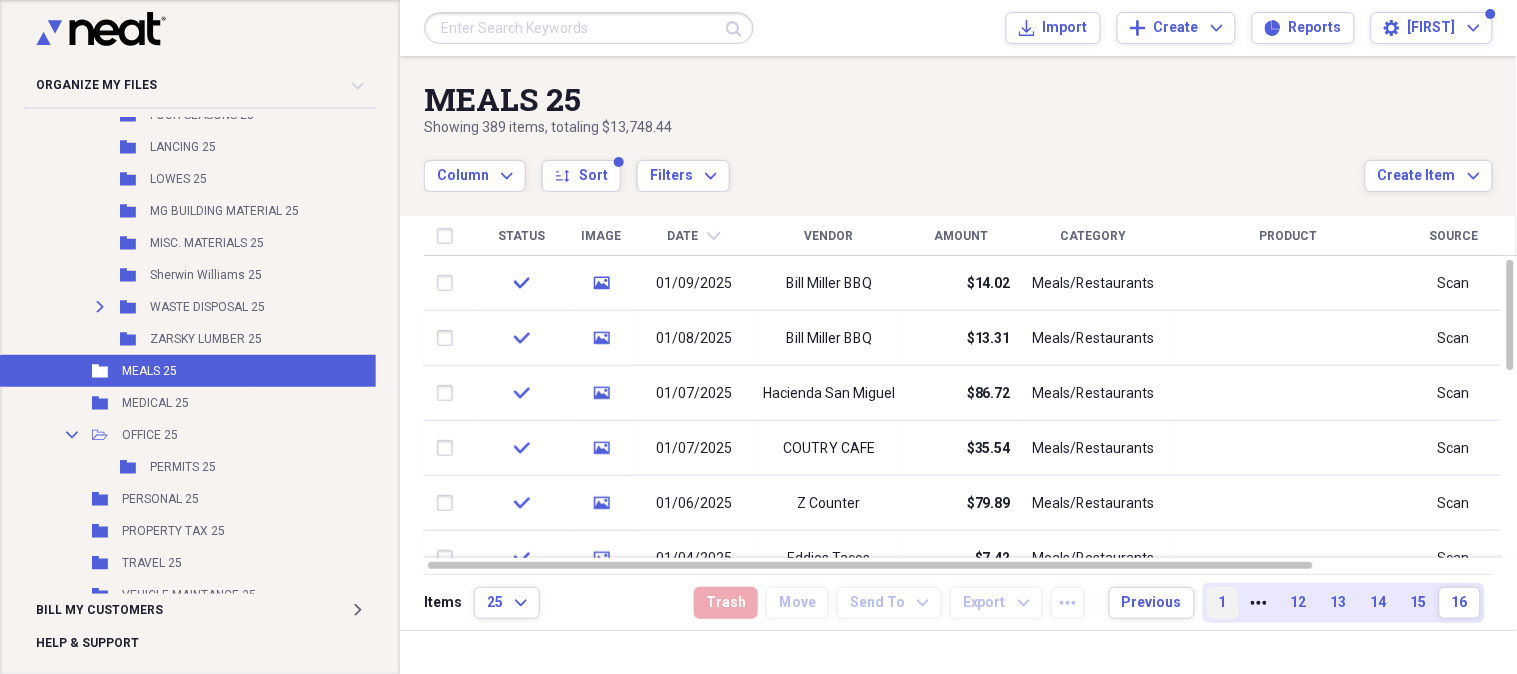 click on "1" at bounding box center (1223, 603) 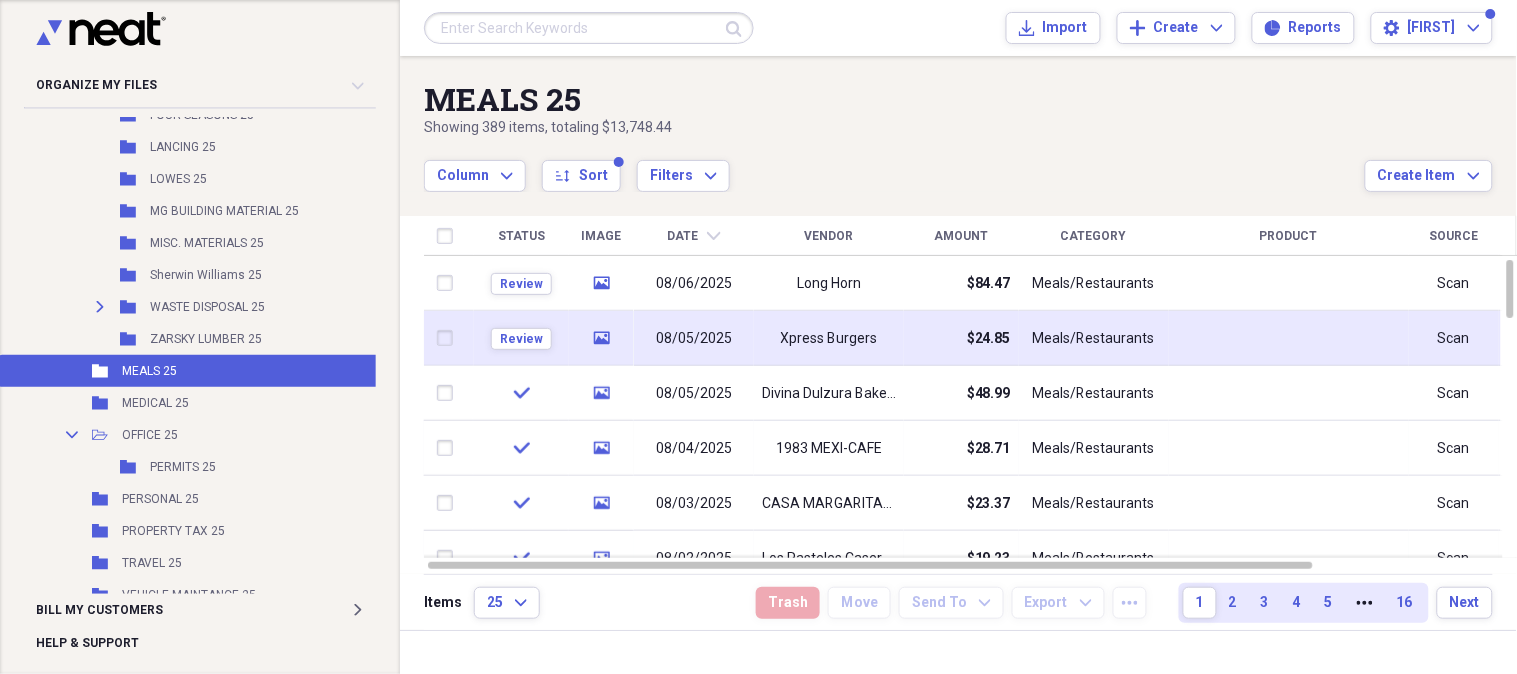 click on "Xpress Burgers" at bounding box center (829, 339) 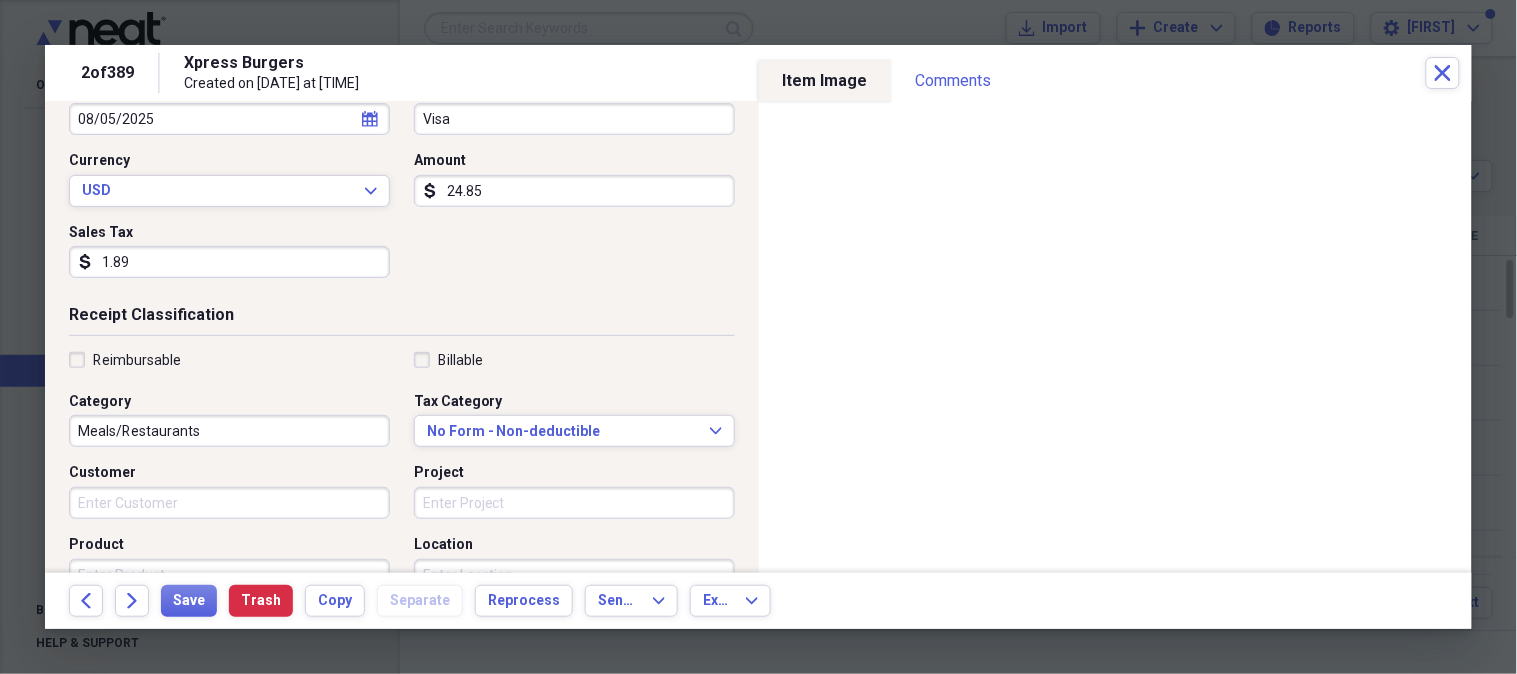 scroll, scrollTop: 256, scrollLeft: 0, axis: vertical 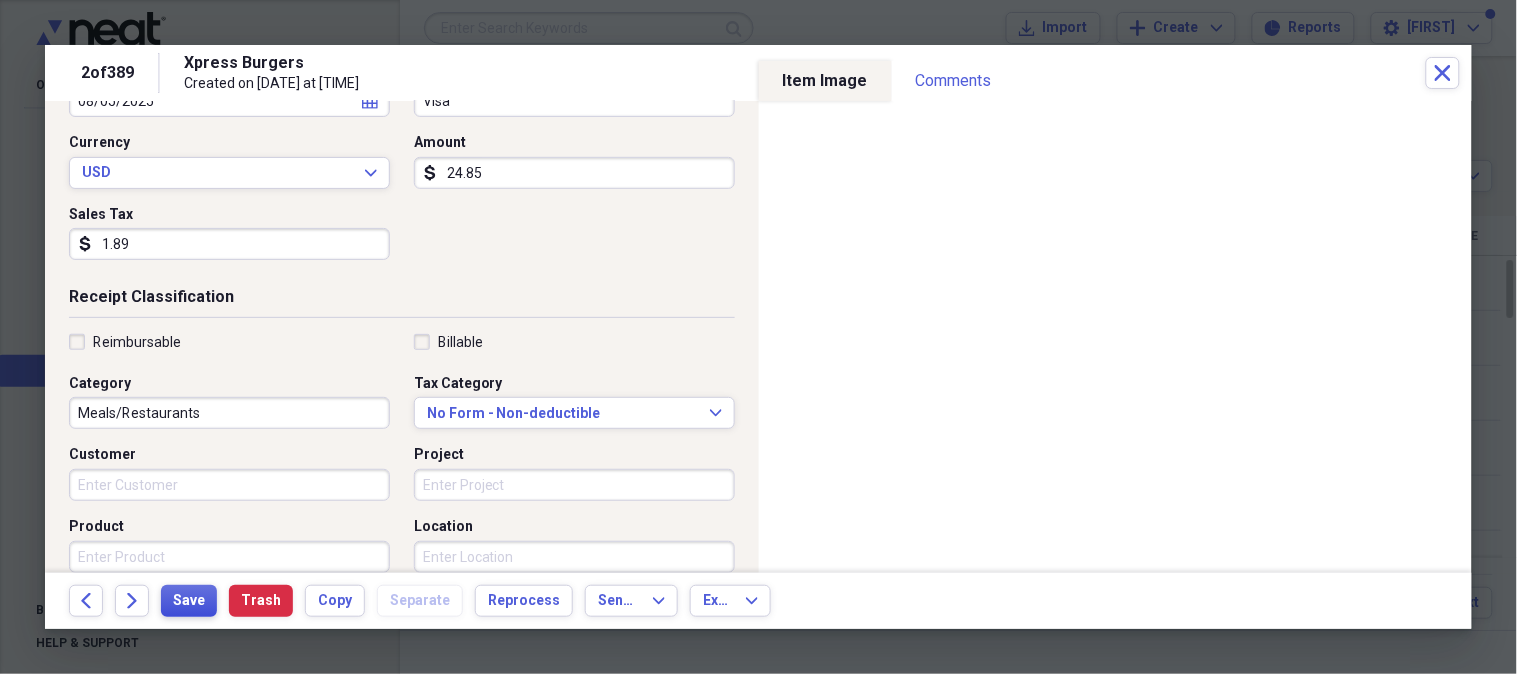 click on "Save" at bounding box center (189, 601) 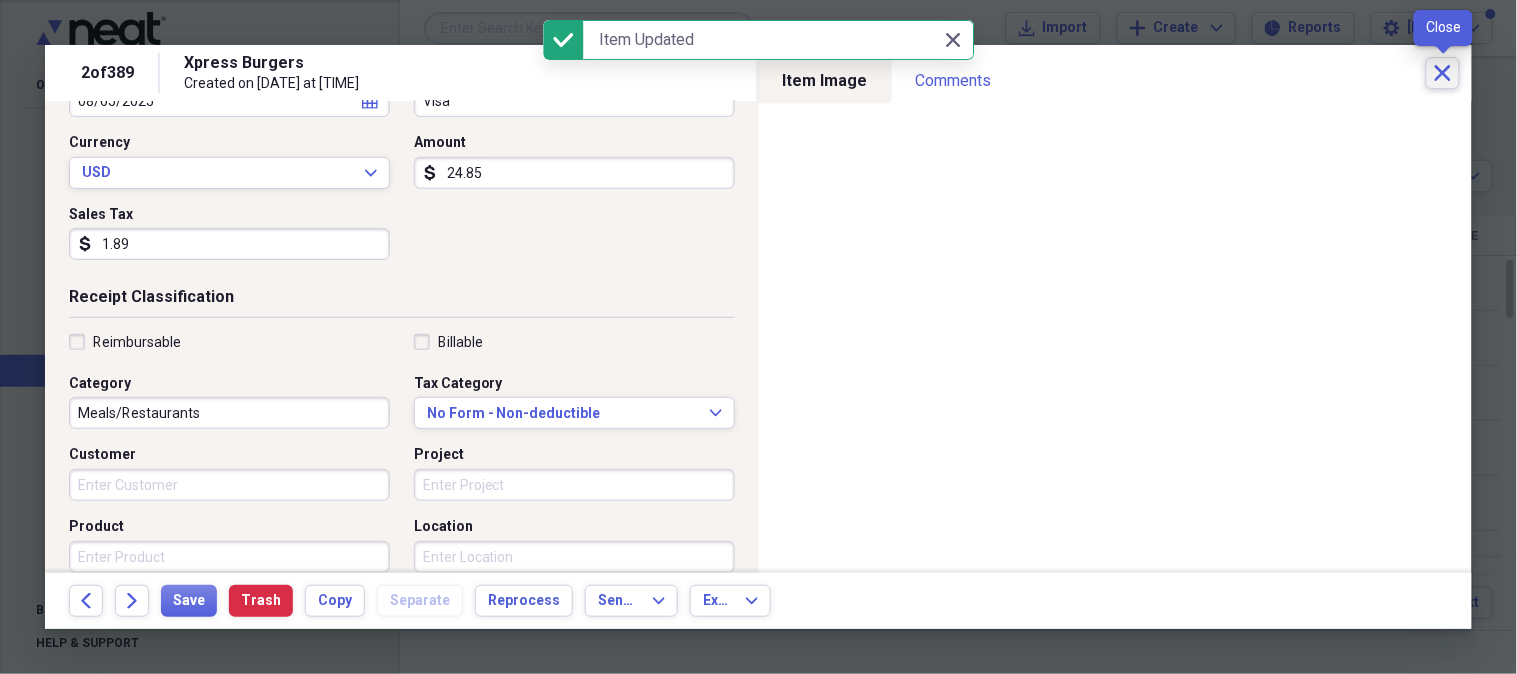 click 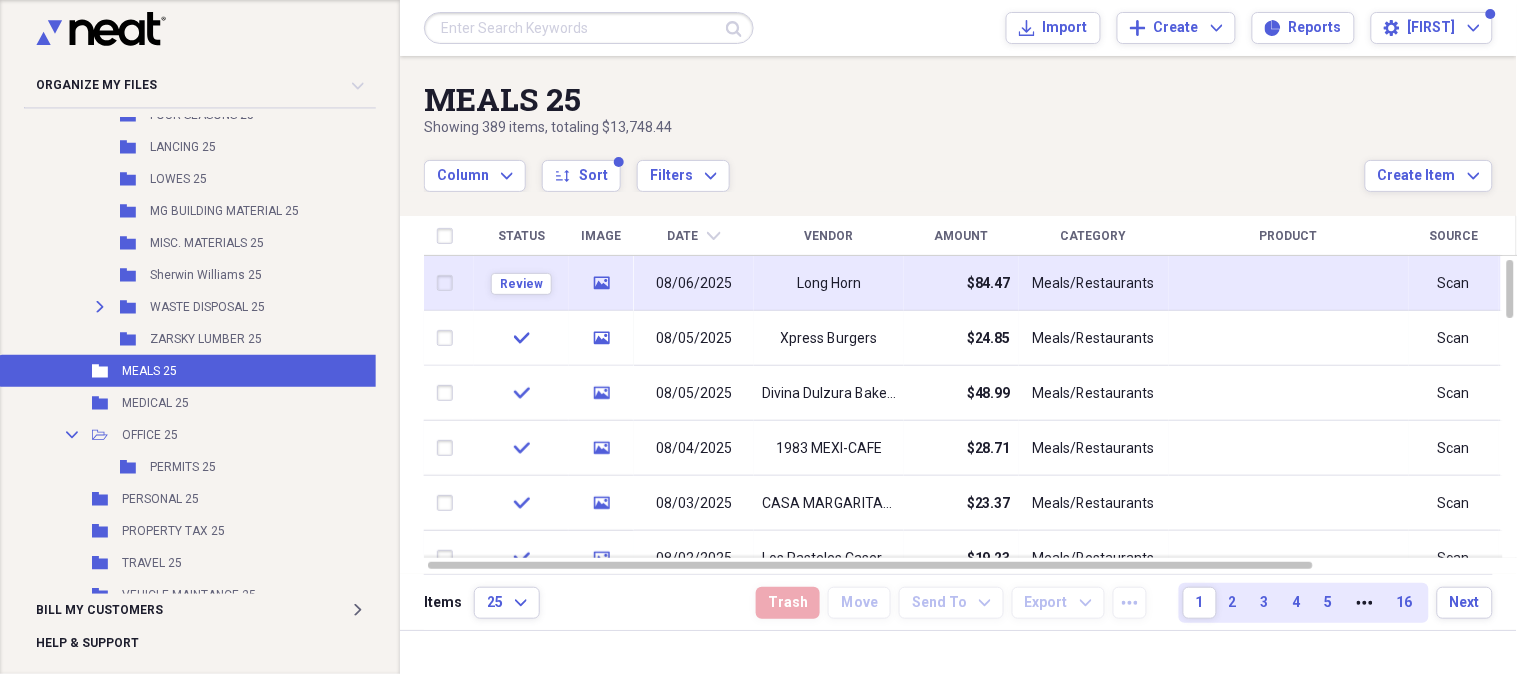 click on "08/06/2025" at bounding box center [694, 284] 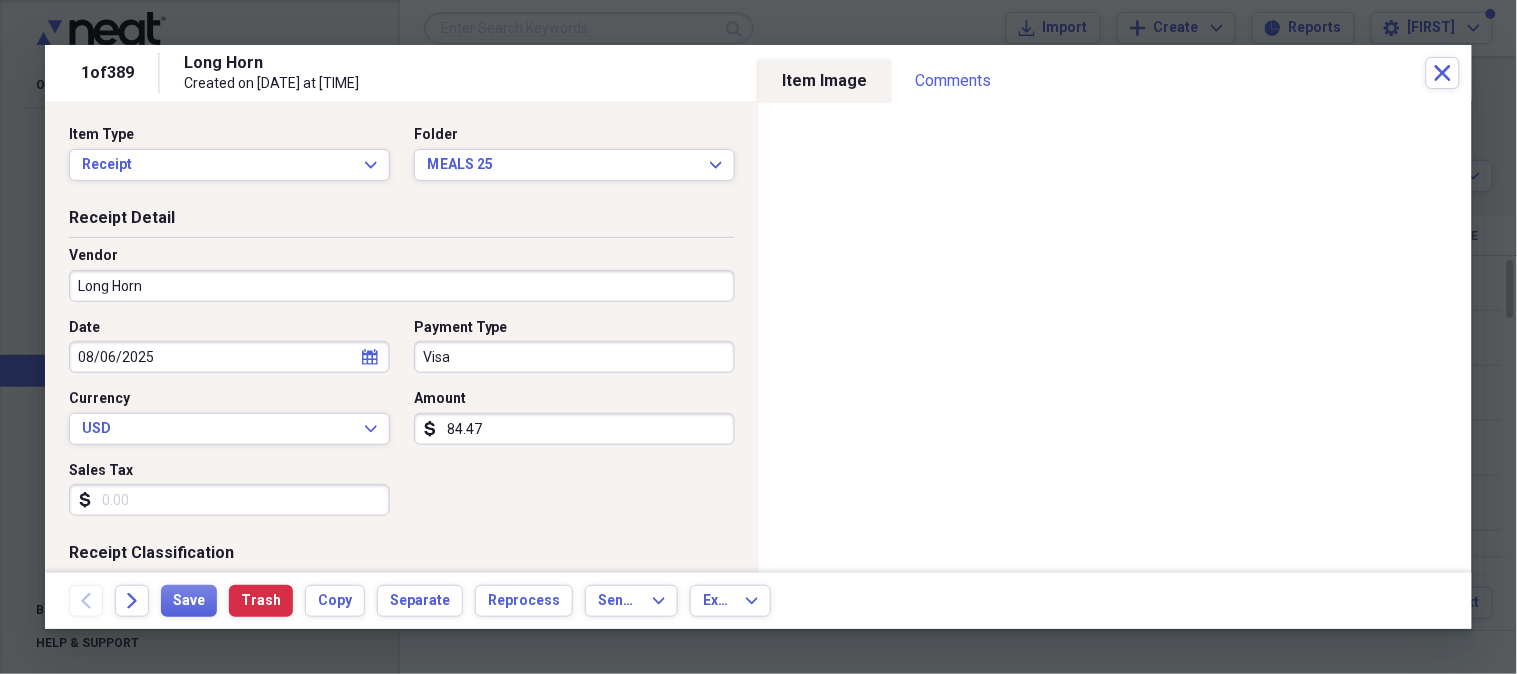 click on "Long Horn" at bounding box center (402, 286) 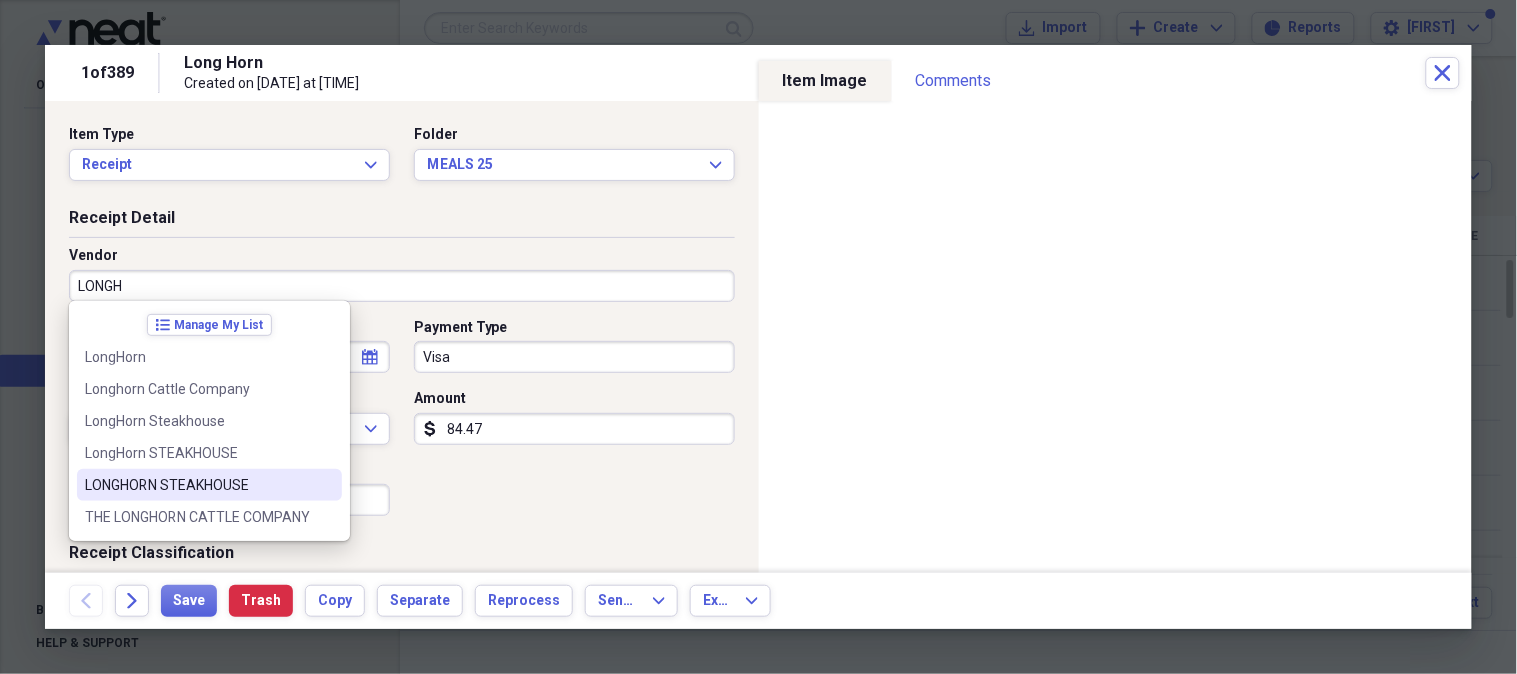click on "LONGHORN STEAKHOUSE" at bounding box center (197, 485) 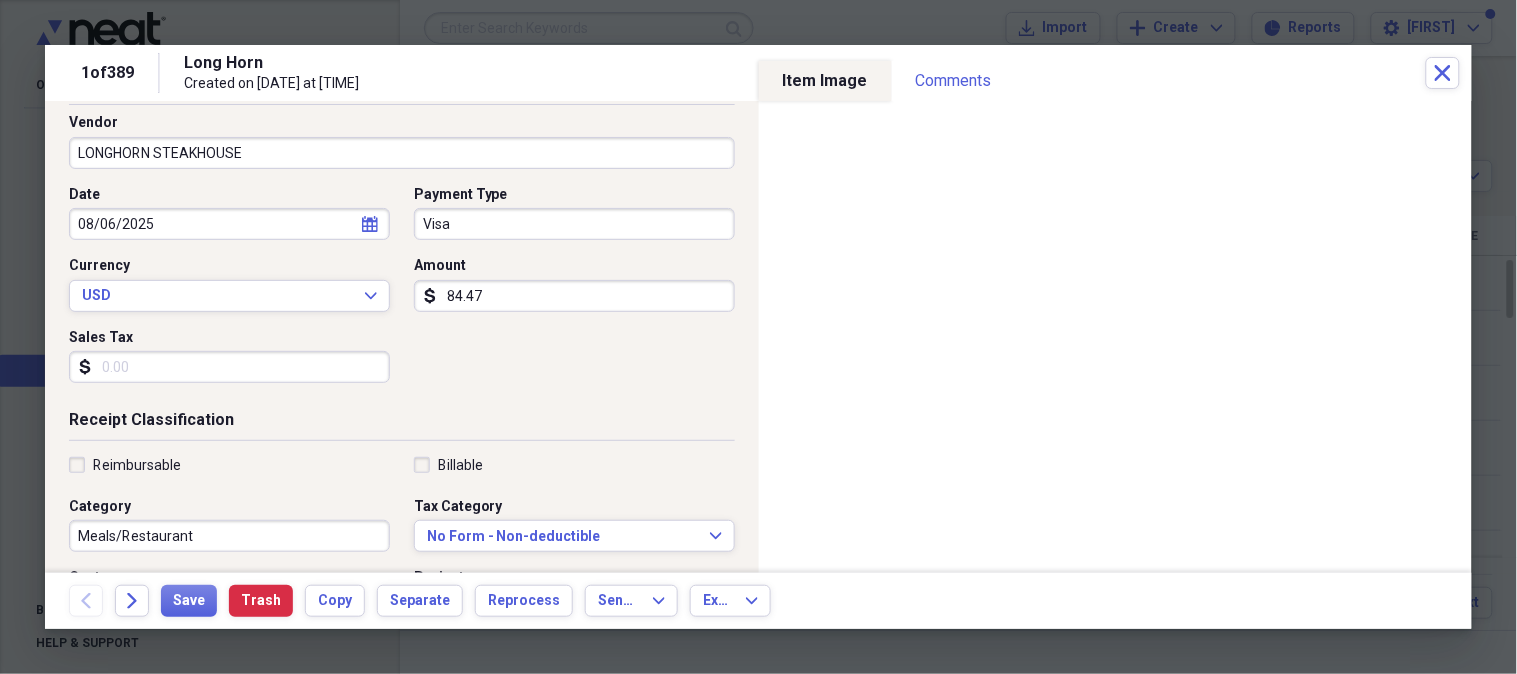 scroll, scrollTop: 214, scrollLeft: 0, axis: vertical 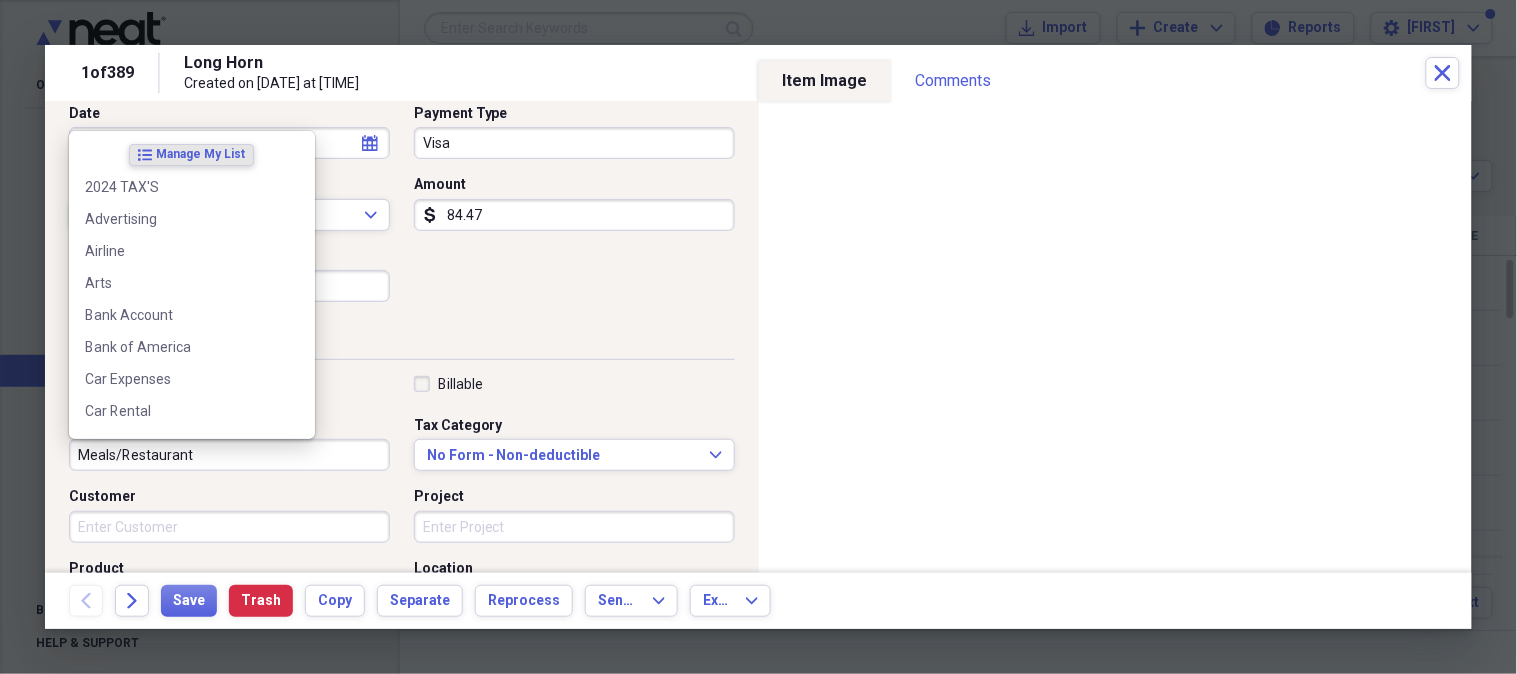 click on "Meals/Restaurant" at bounding box center (229, 455) 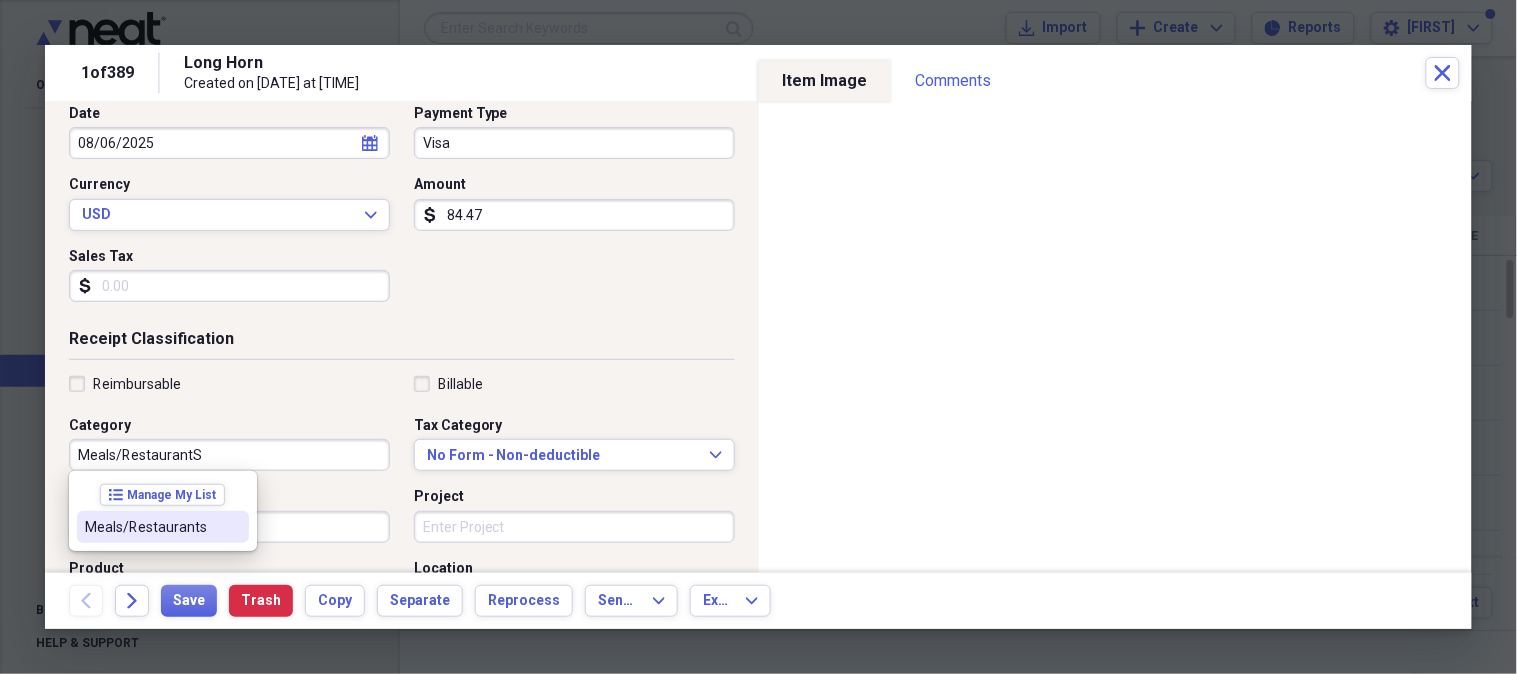 click on "Meals/Restaurants" at bounding box center [151, 527] 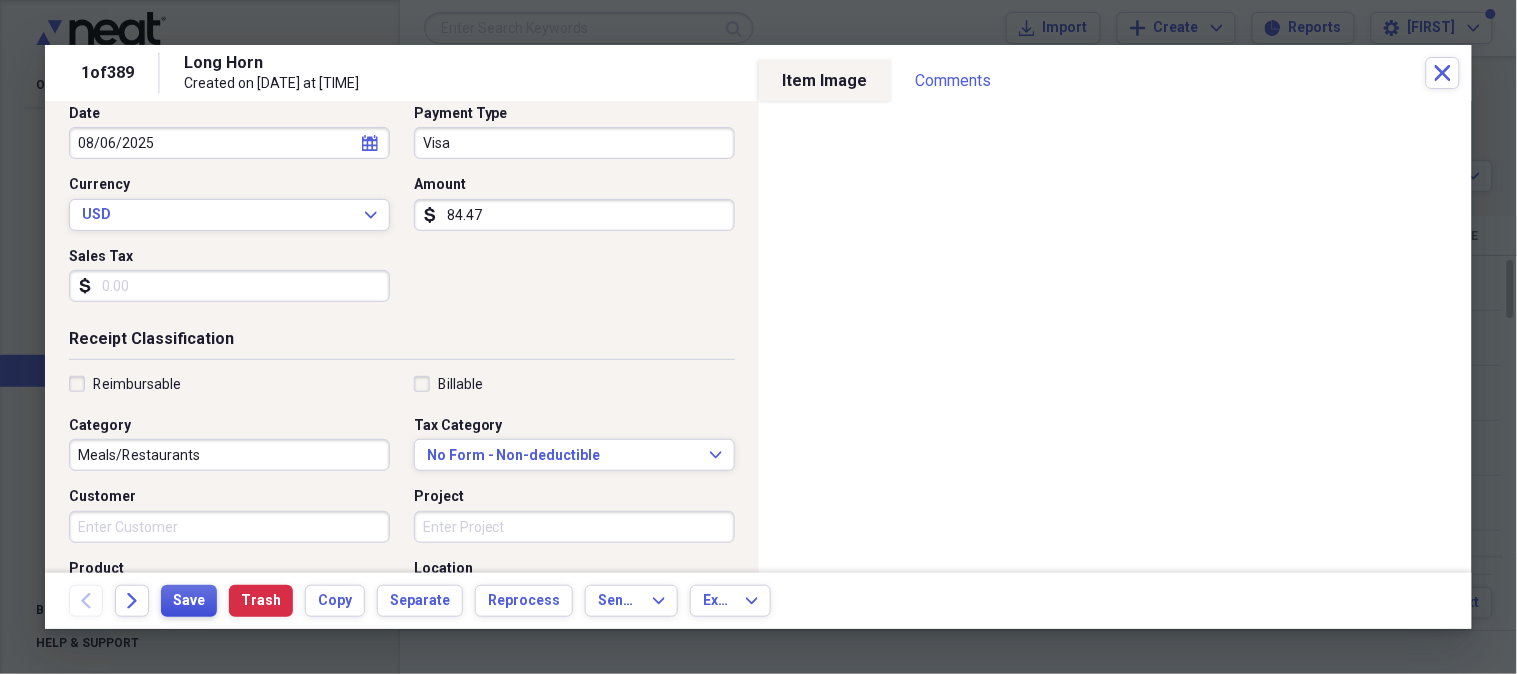 click on "Save" at bounding box center (189, 601) 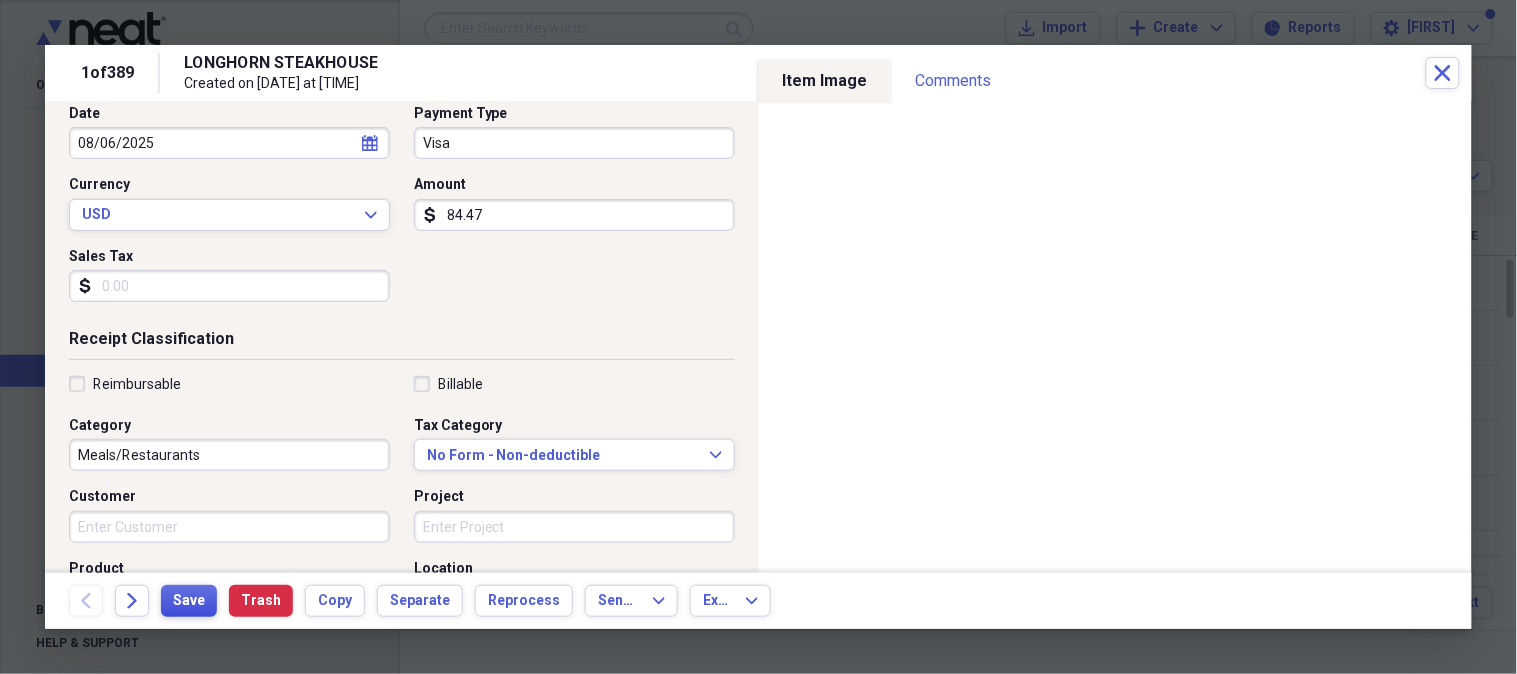 click on "Save" at bounding box center (189, 601) 